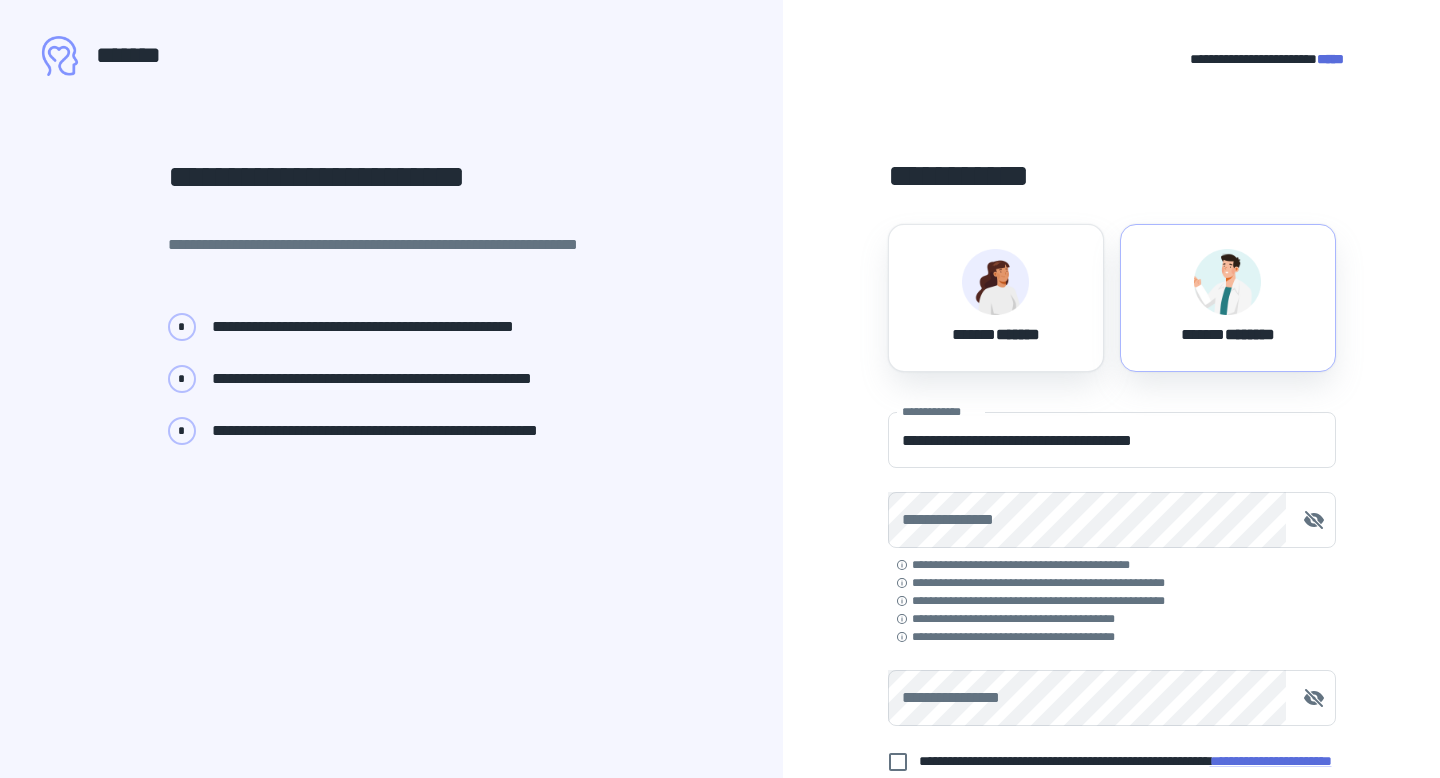 scroll, scrollTop: 0, scrollLeft: 0, axis: both 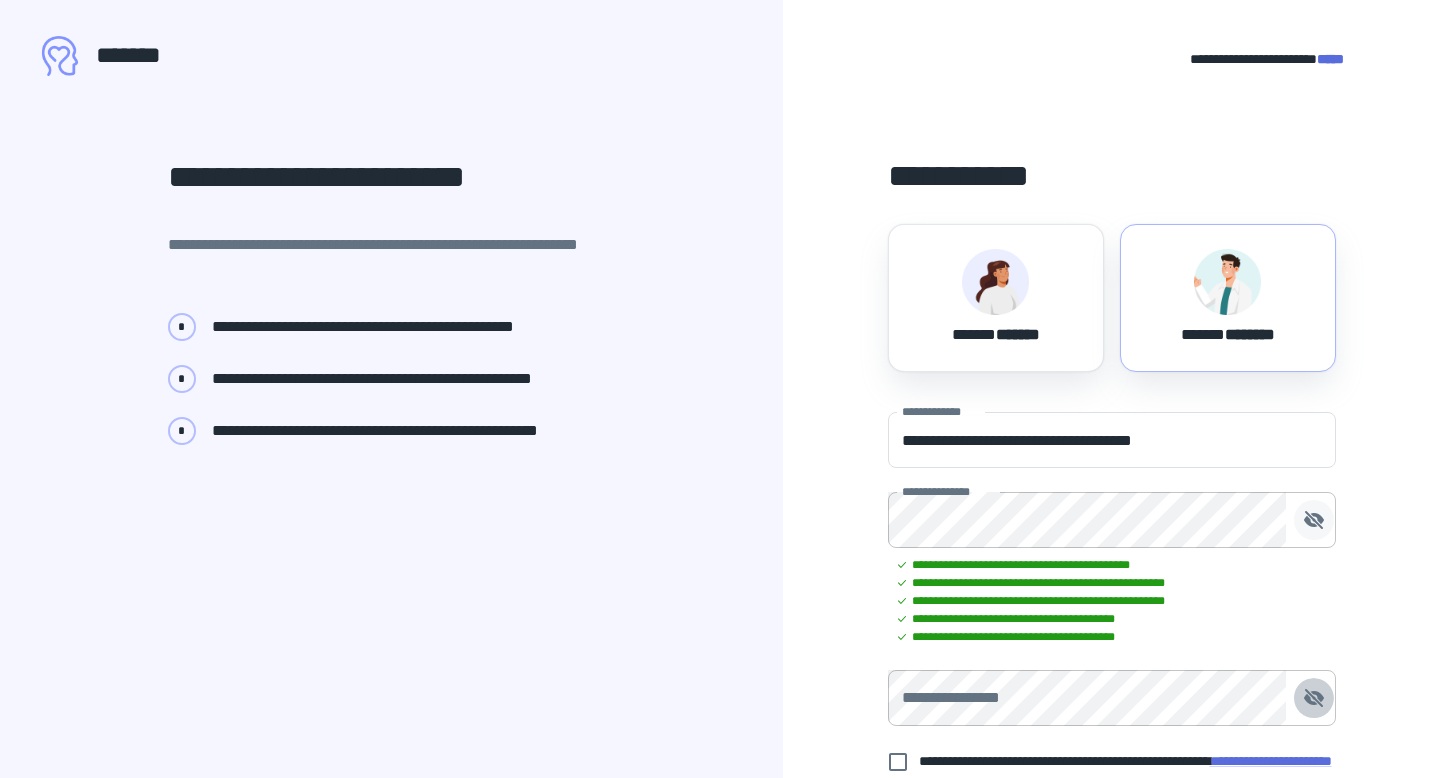 click 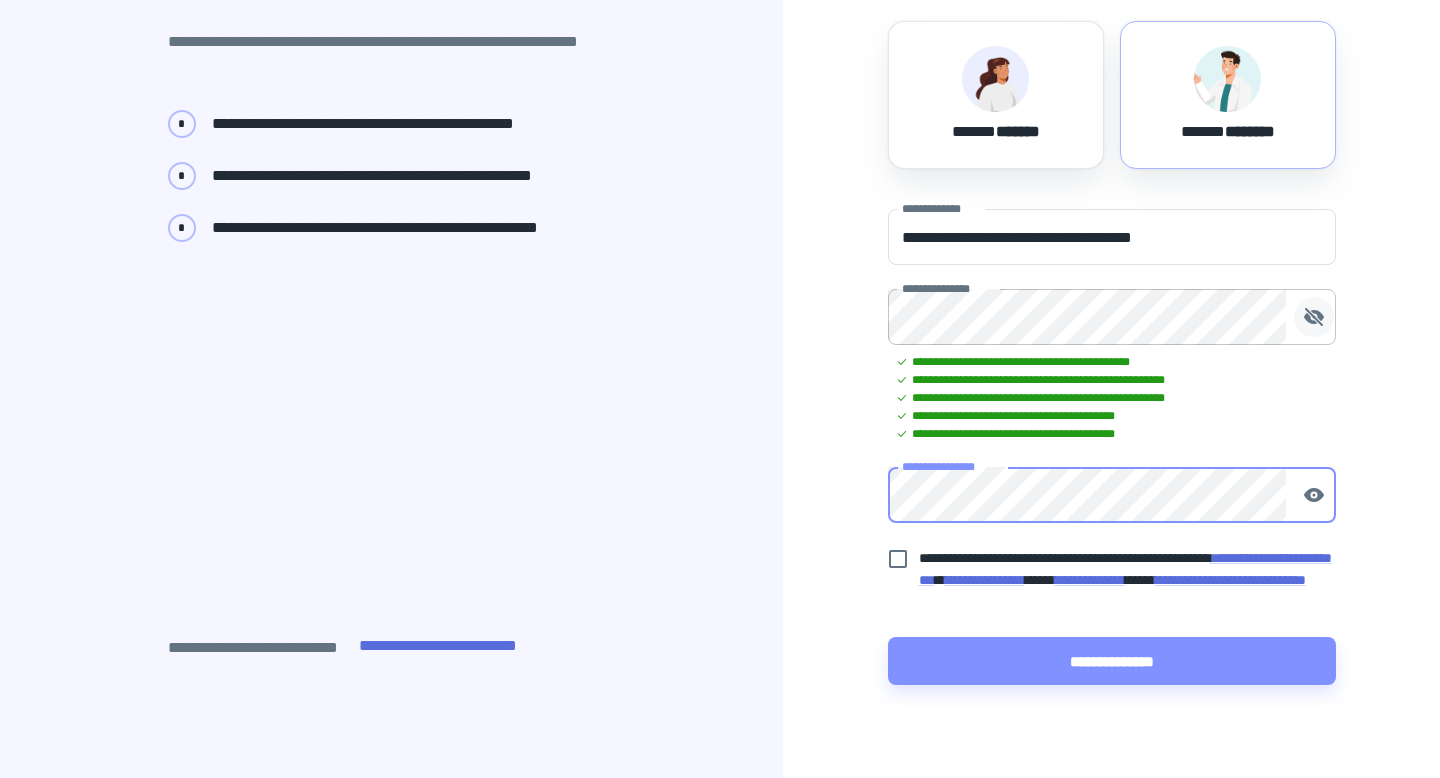 scroll, scrollTop: 210, scrollLeft: 0, axis: vertical 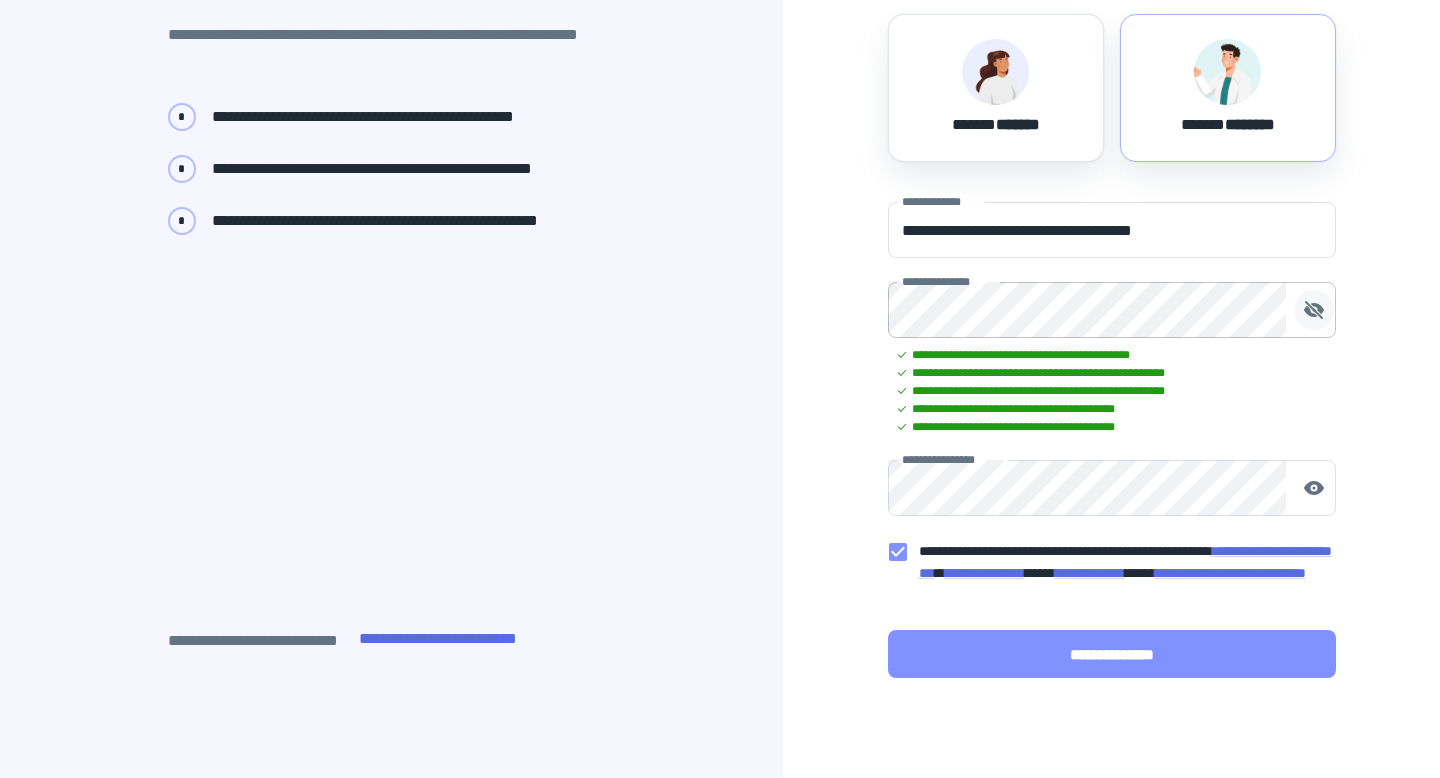 click on "**********" at bounding box center [1112, 654] 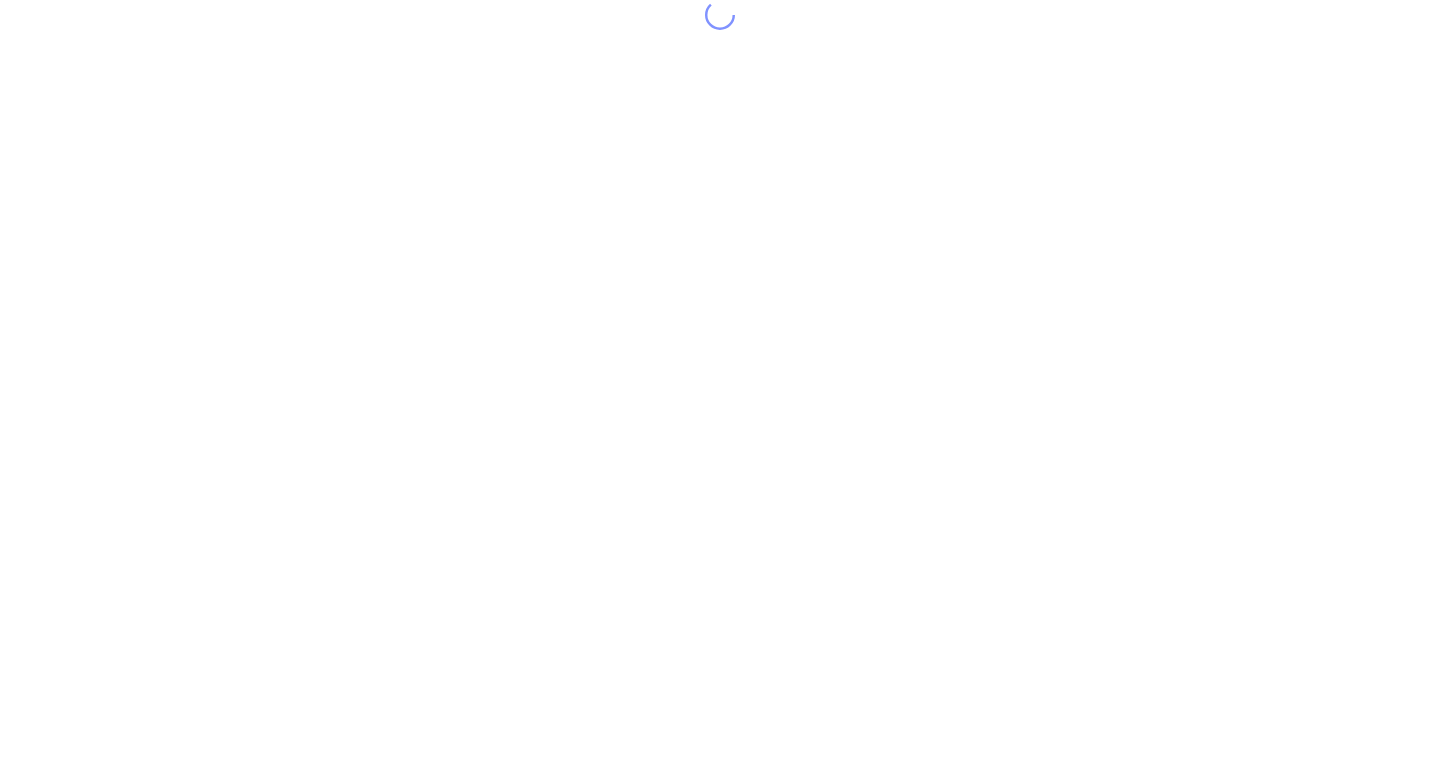 scroll, scrollTop: 0, scrollLeft: 0, axis: both 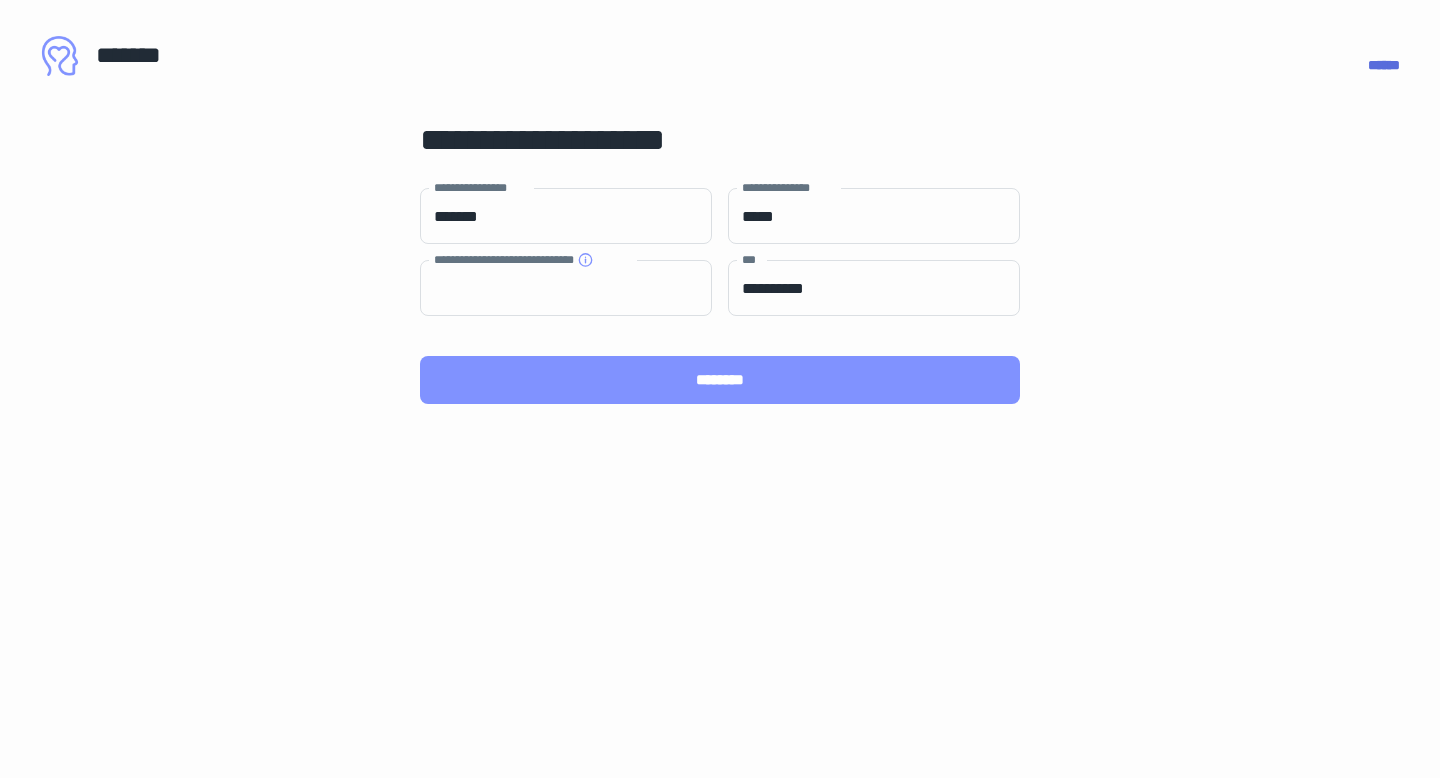 click on "********" at bounding box center (720, 380) 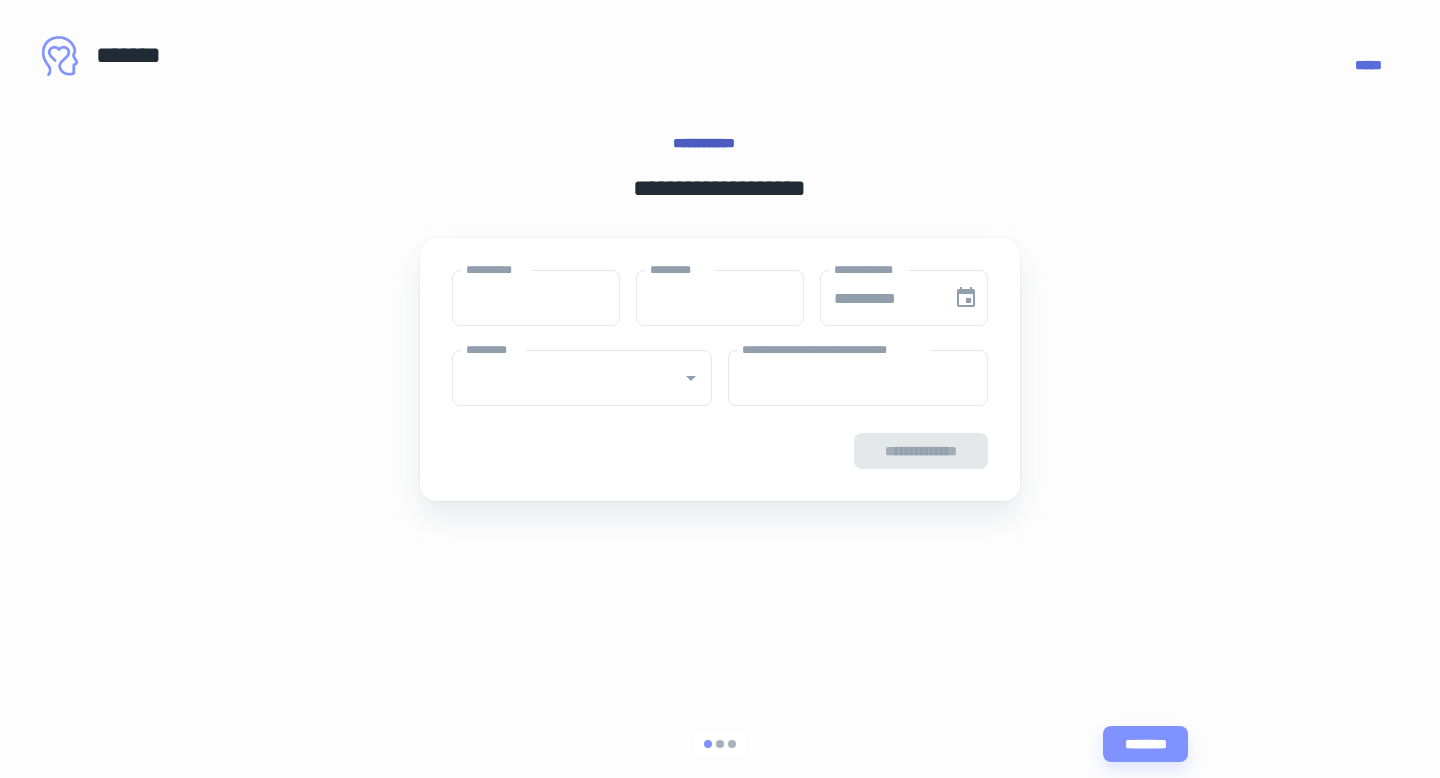 type on "****" 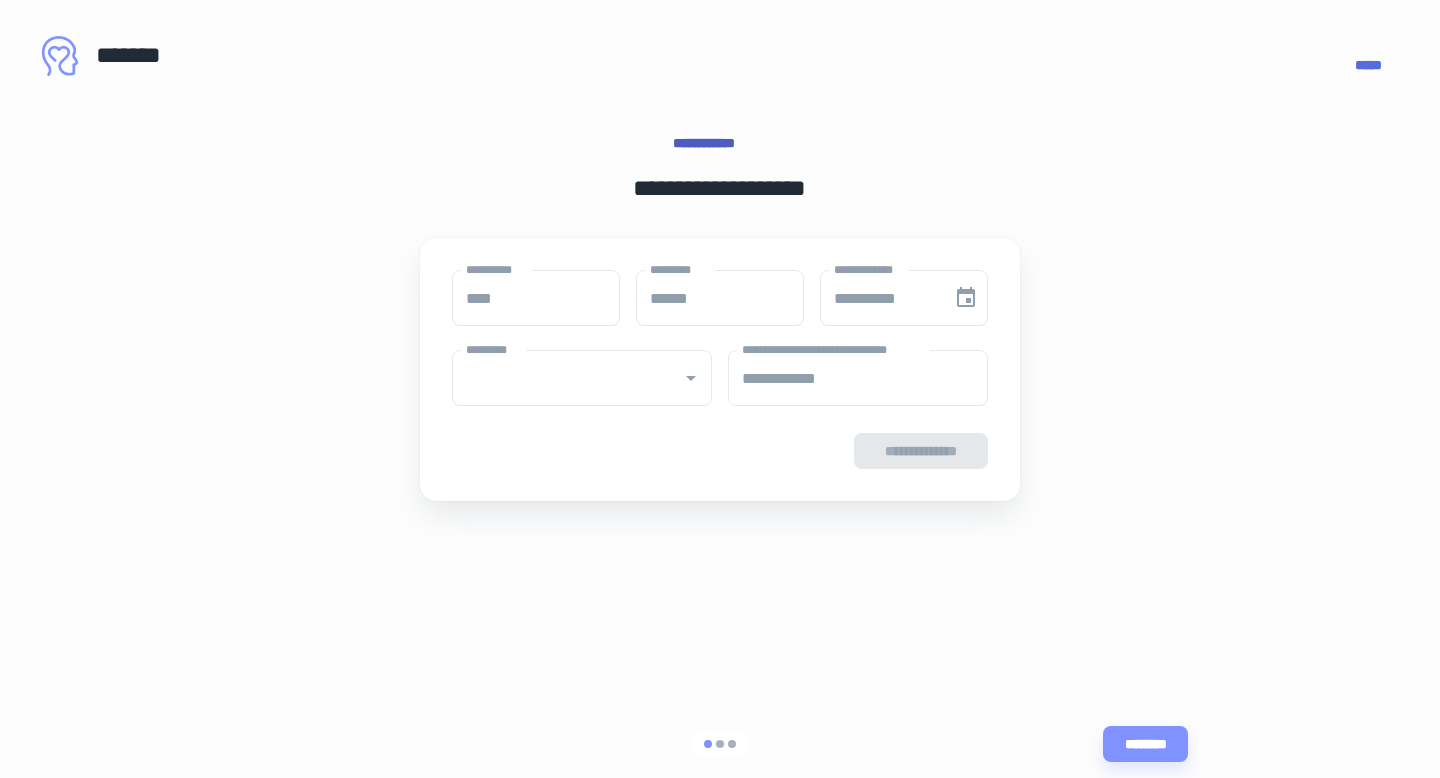 type on "**********" 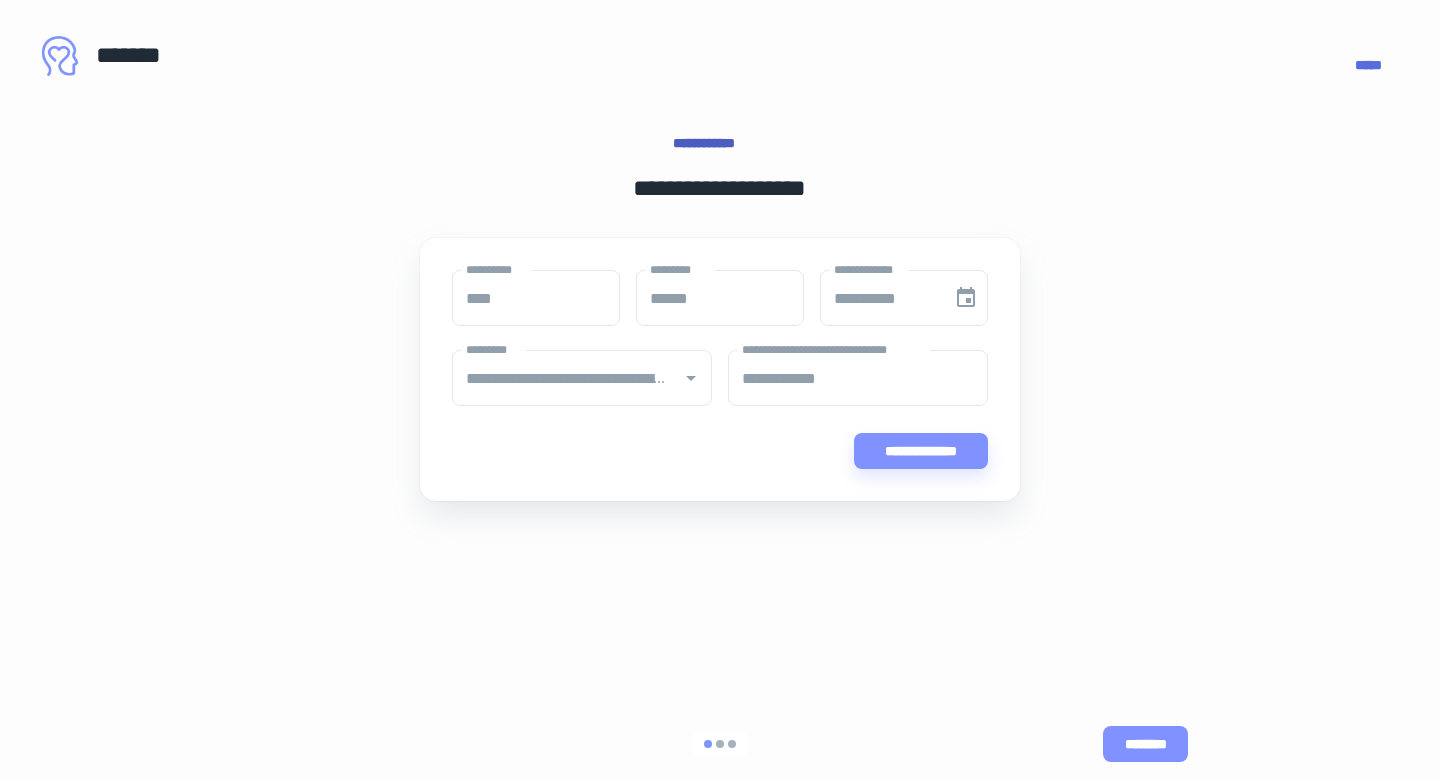 click on "********" at bounding box center [1145, 744] 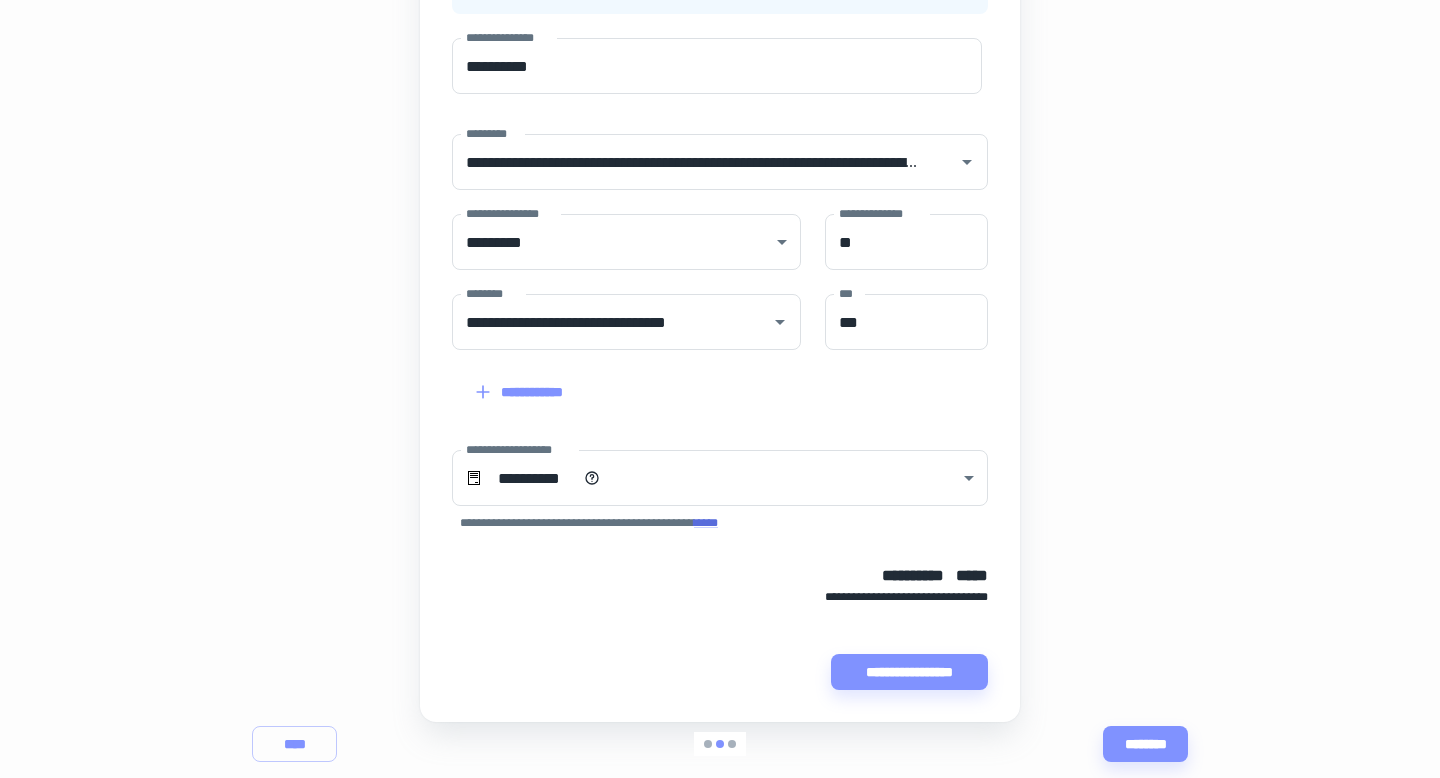 scroll, scrollTop: 448, scrollLeft: 0, axis: vertical 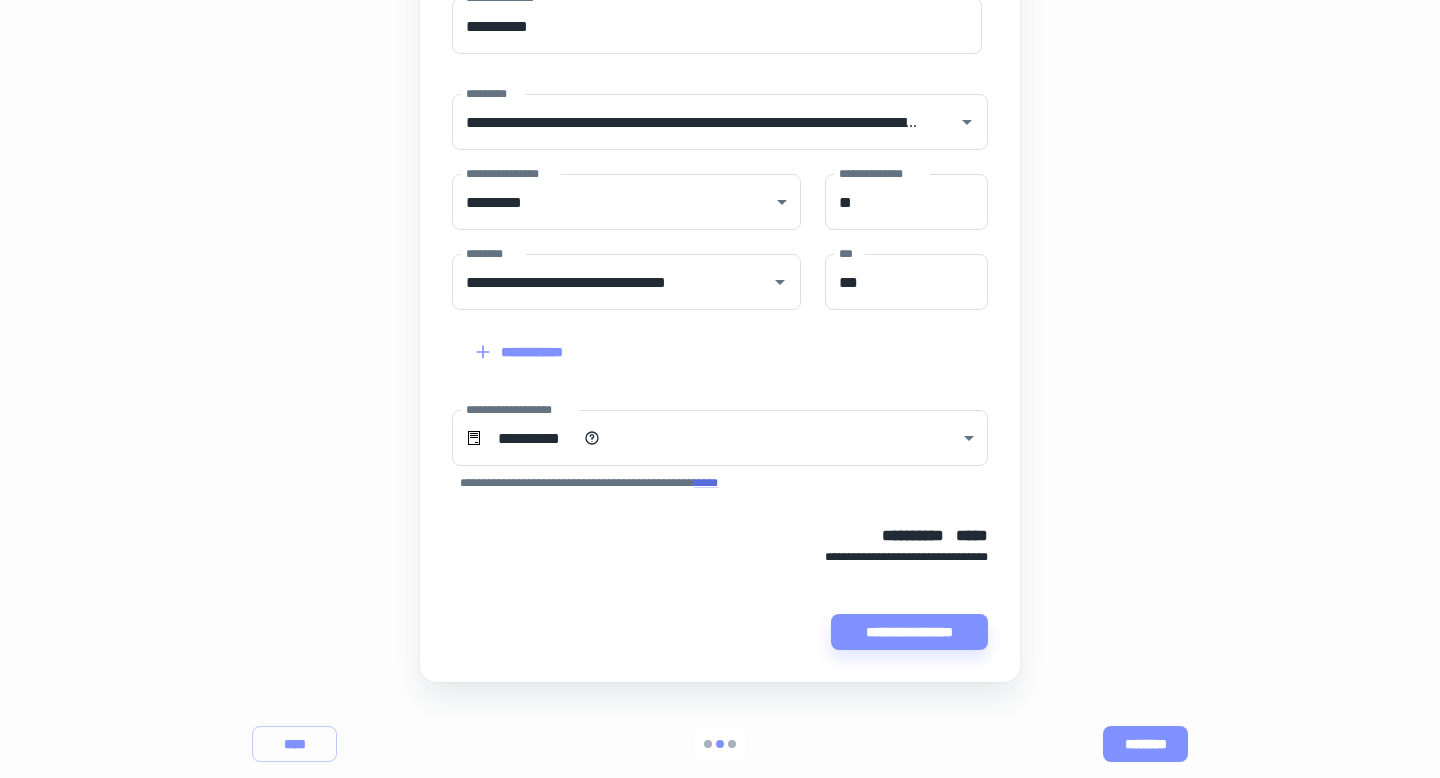 click on "********" at bounding box center [1145, 744] 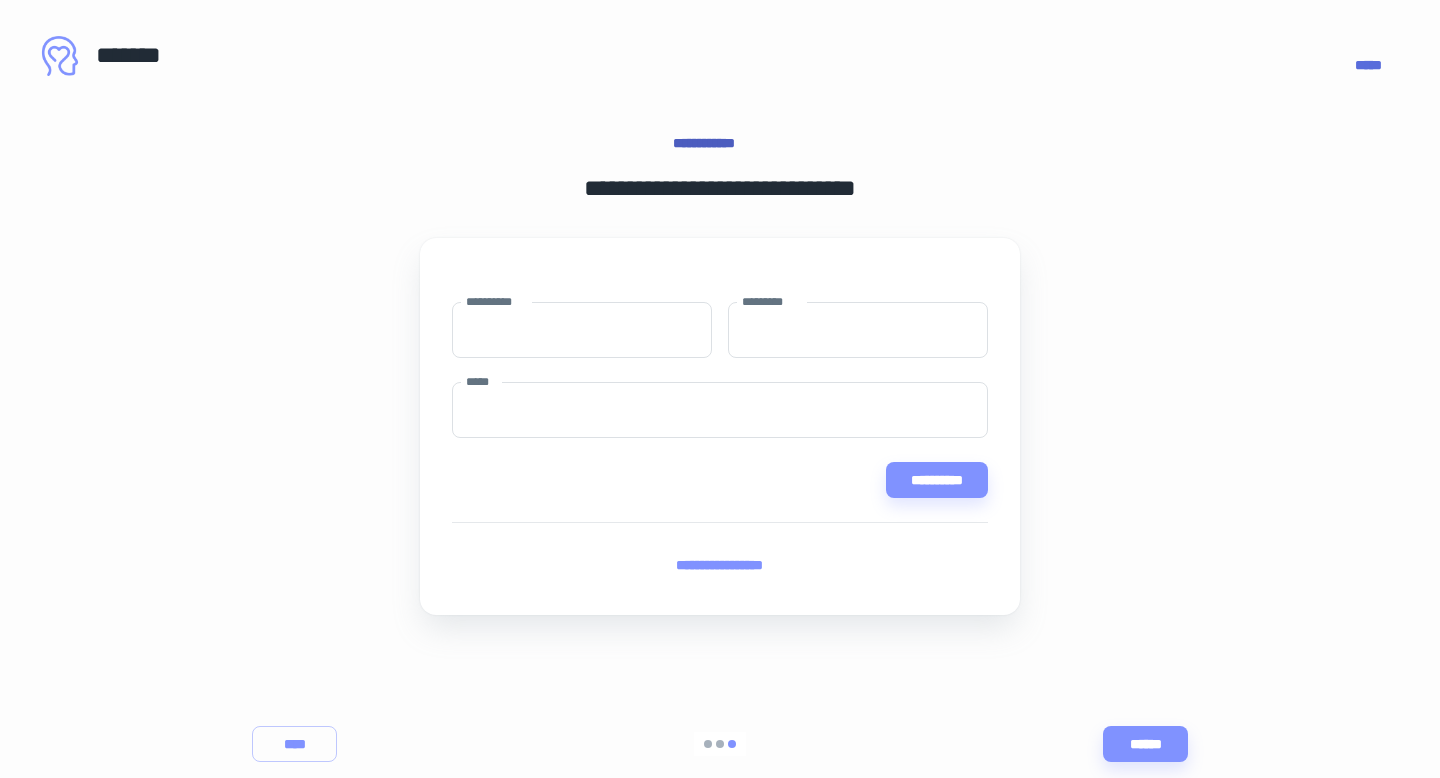 scroll, scrollTop: 0, scrollLeft: 0, axis: both 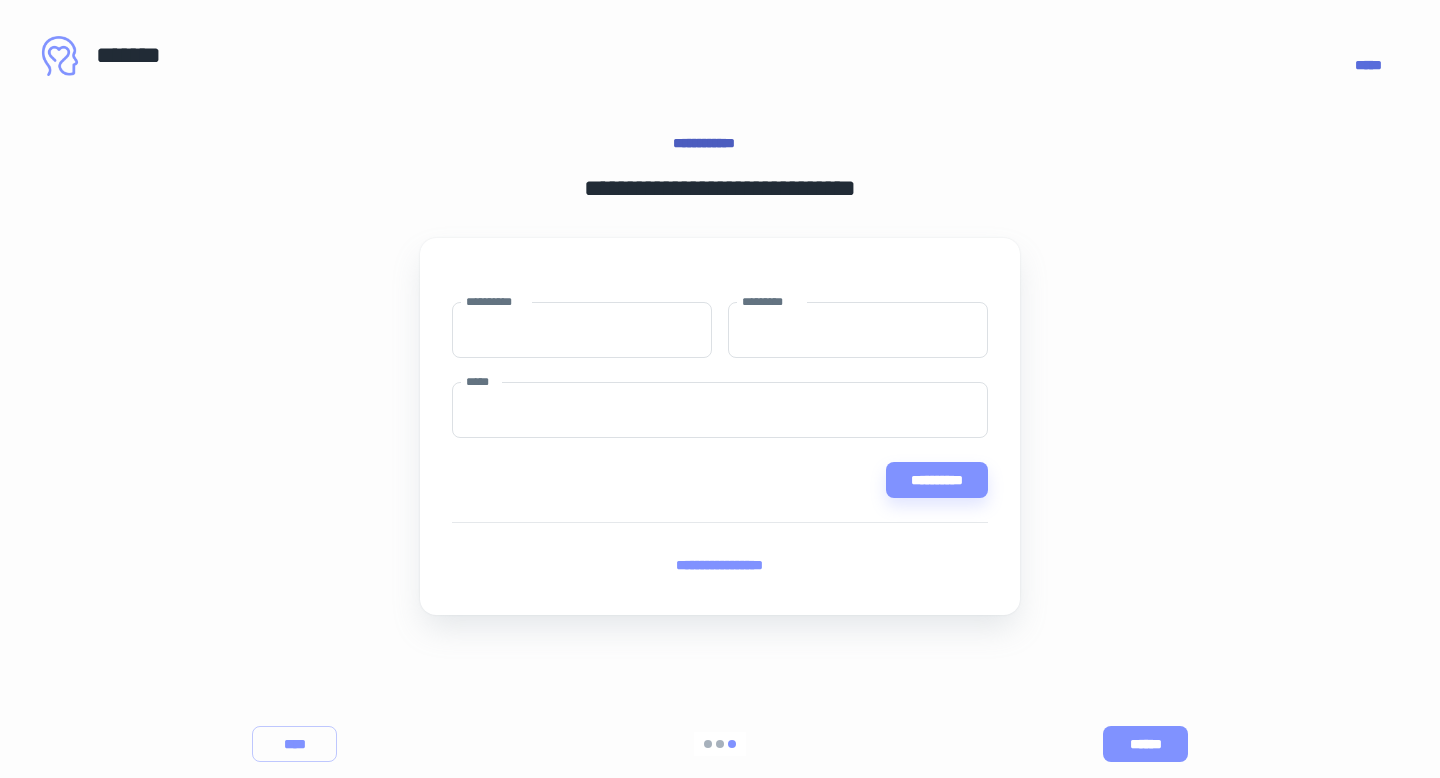 click on "******" at bounding box center [1145, 744] 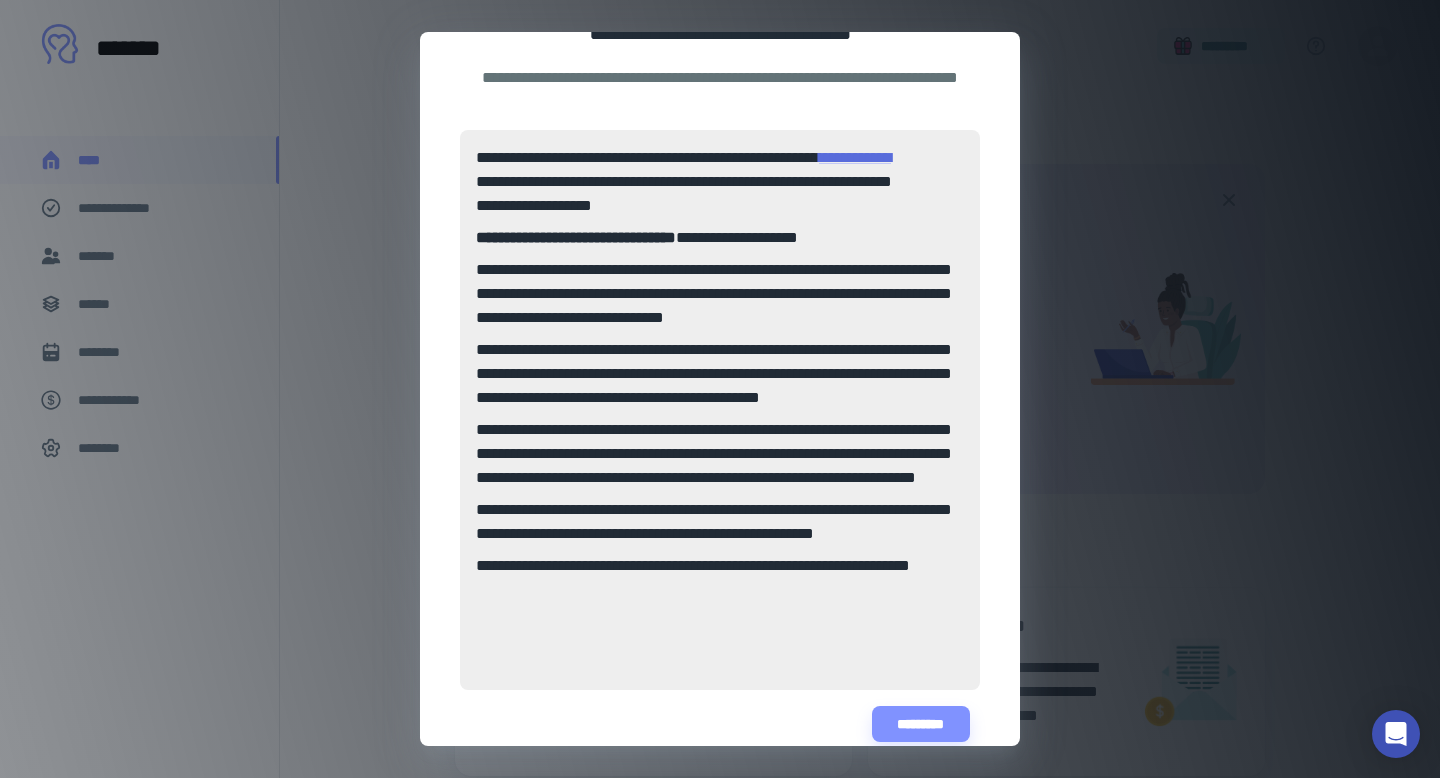 scroll, scrollTop: 98, scrollLeft: 0, axis: vertical 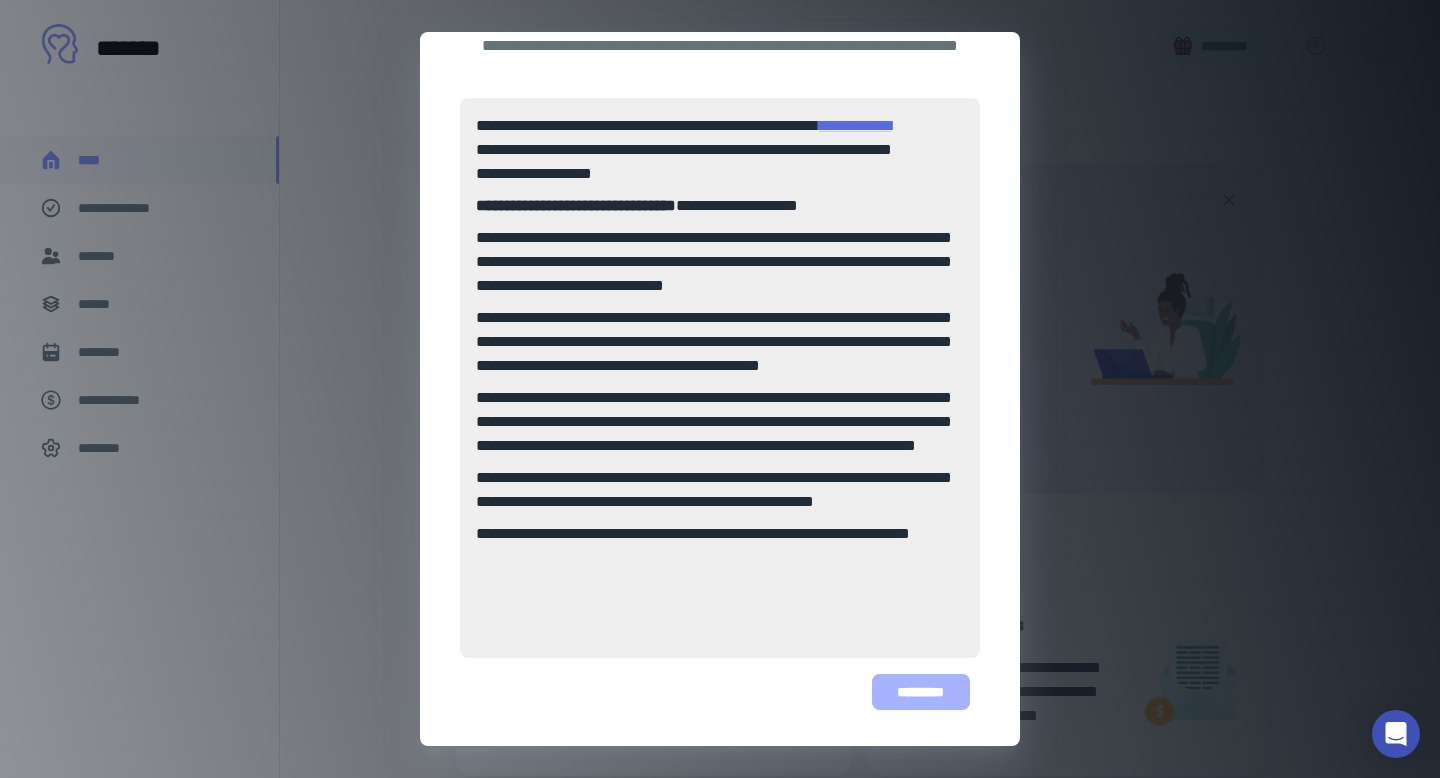 click on "*********" at bounding box center (921, 692) 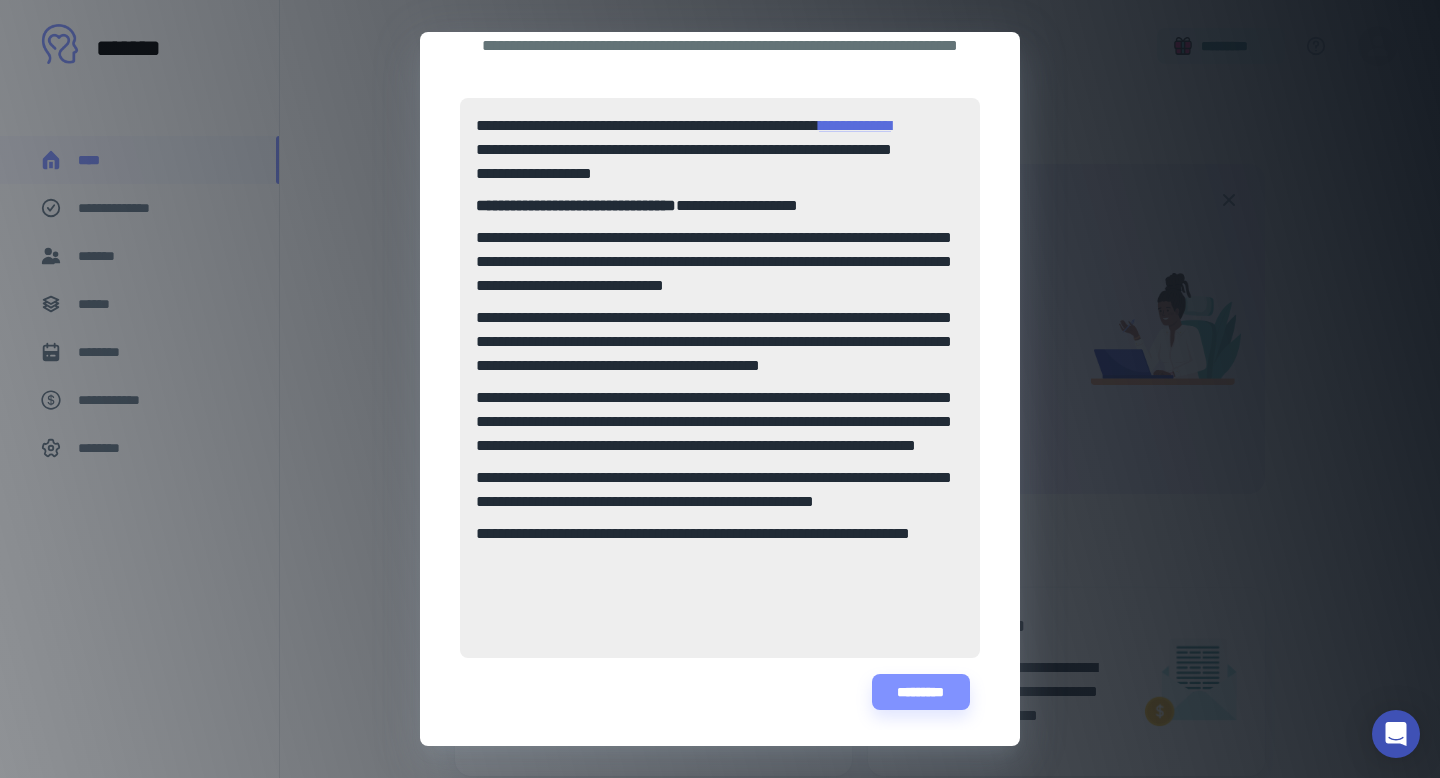 scroll, scrollTop: 96, scrollLeft: 0, axis: vertical 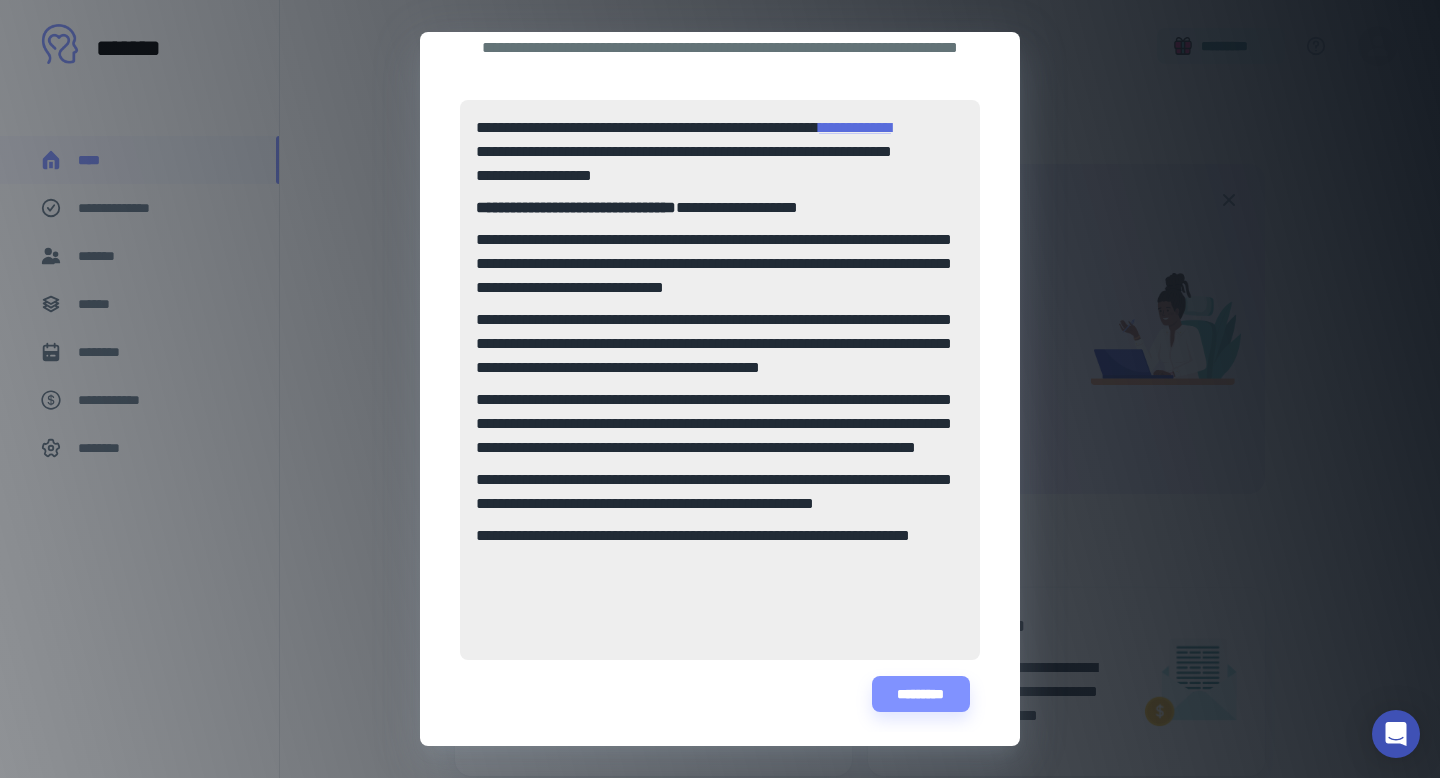 click on "**********" at bounding box center (720, 389) 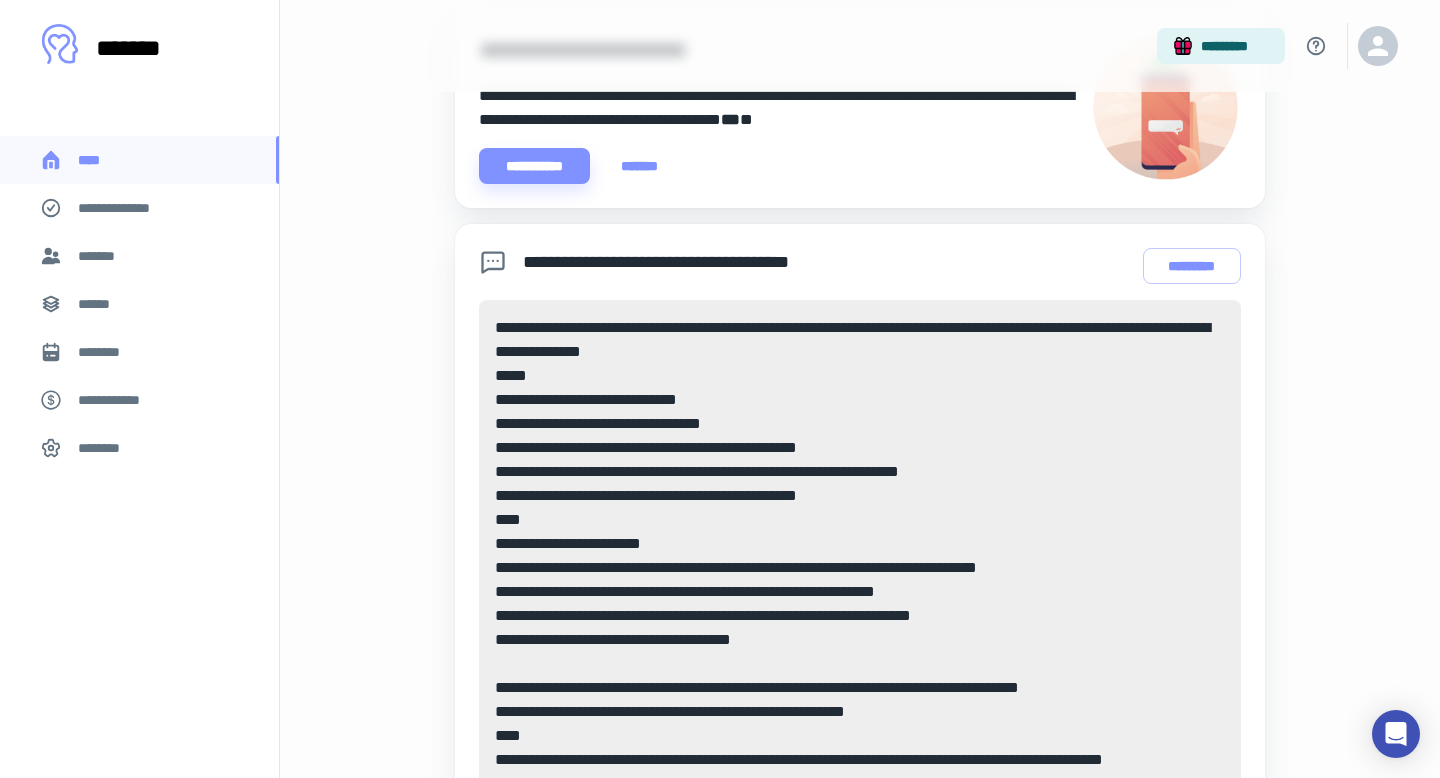 scroll, scrollTop: 976, scrollLeft: 0, axis: vertical 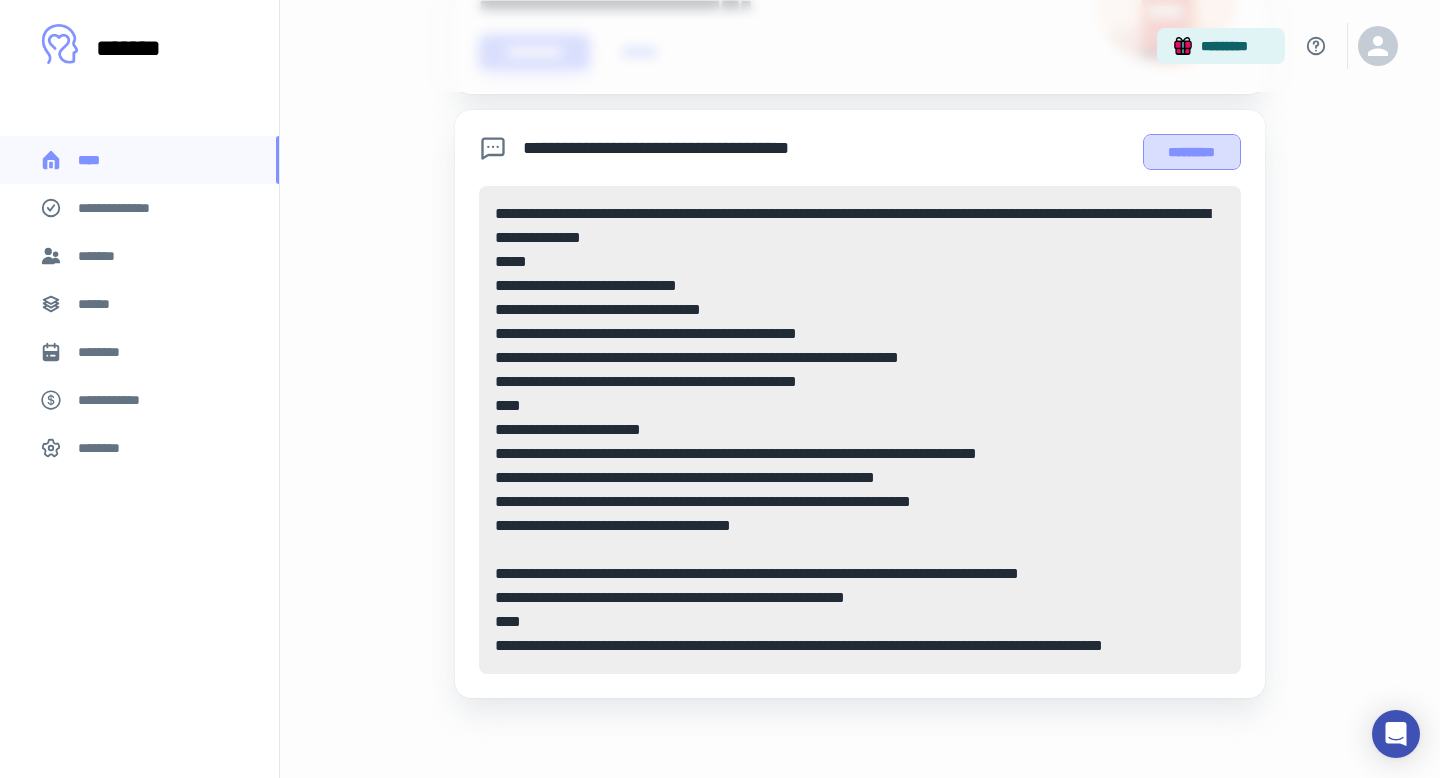 click on "*********" at bounding box center (1192, 152) 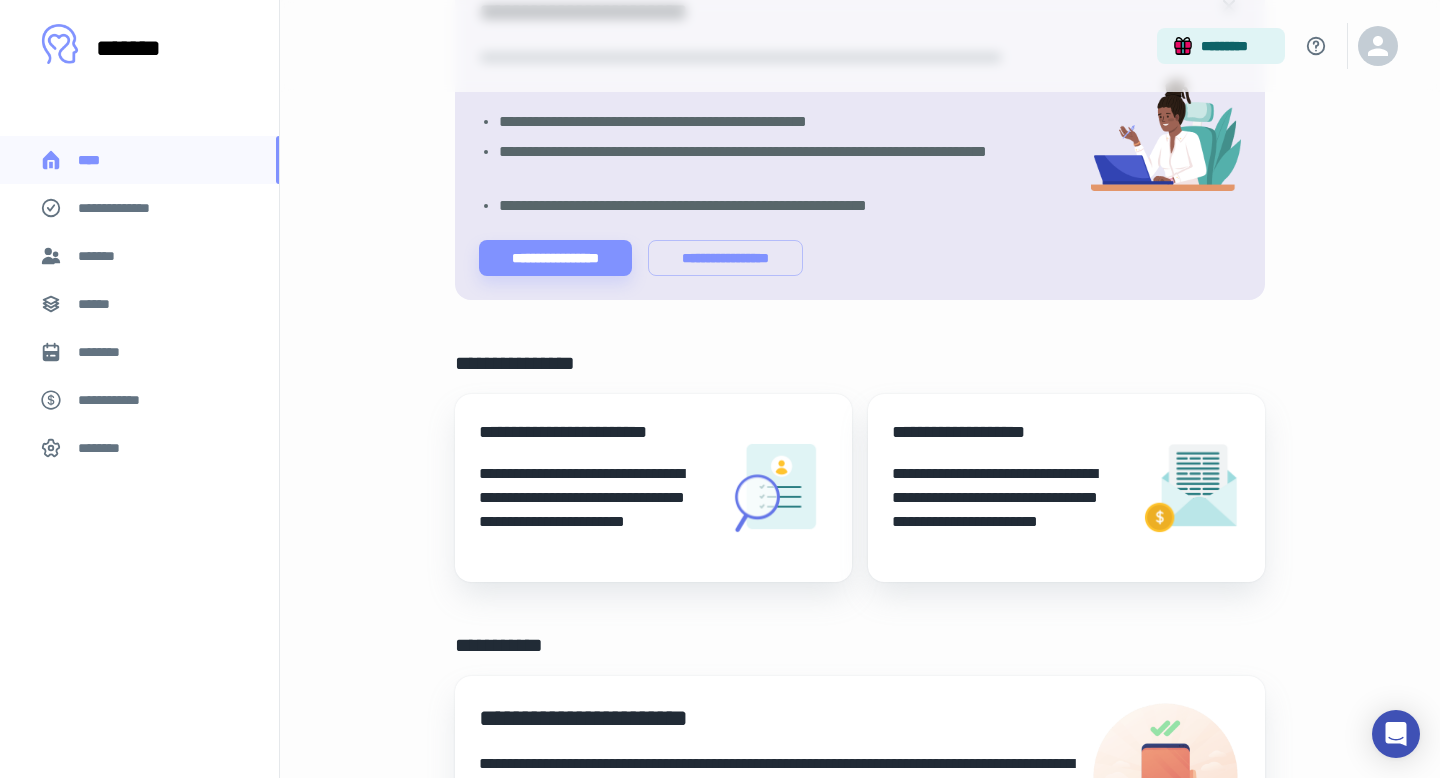 scroll, scrollTop: 137, scrollLeft: 0, axis: vertical 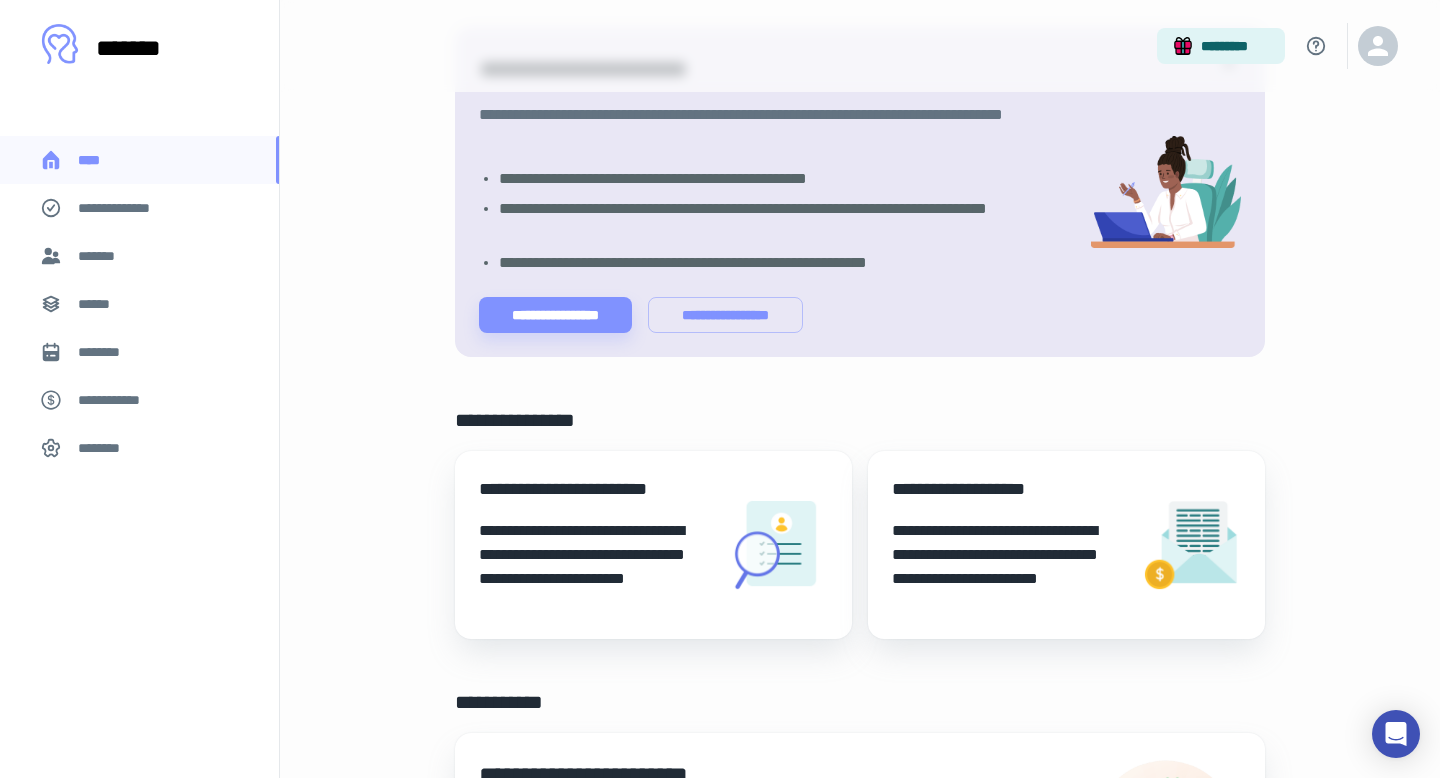 click on "**********" at bounding box center (139, 208) 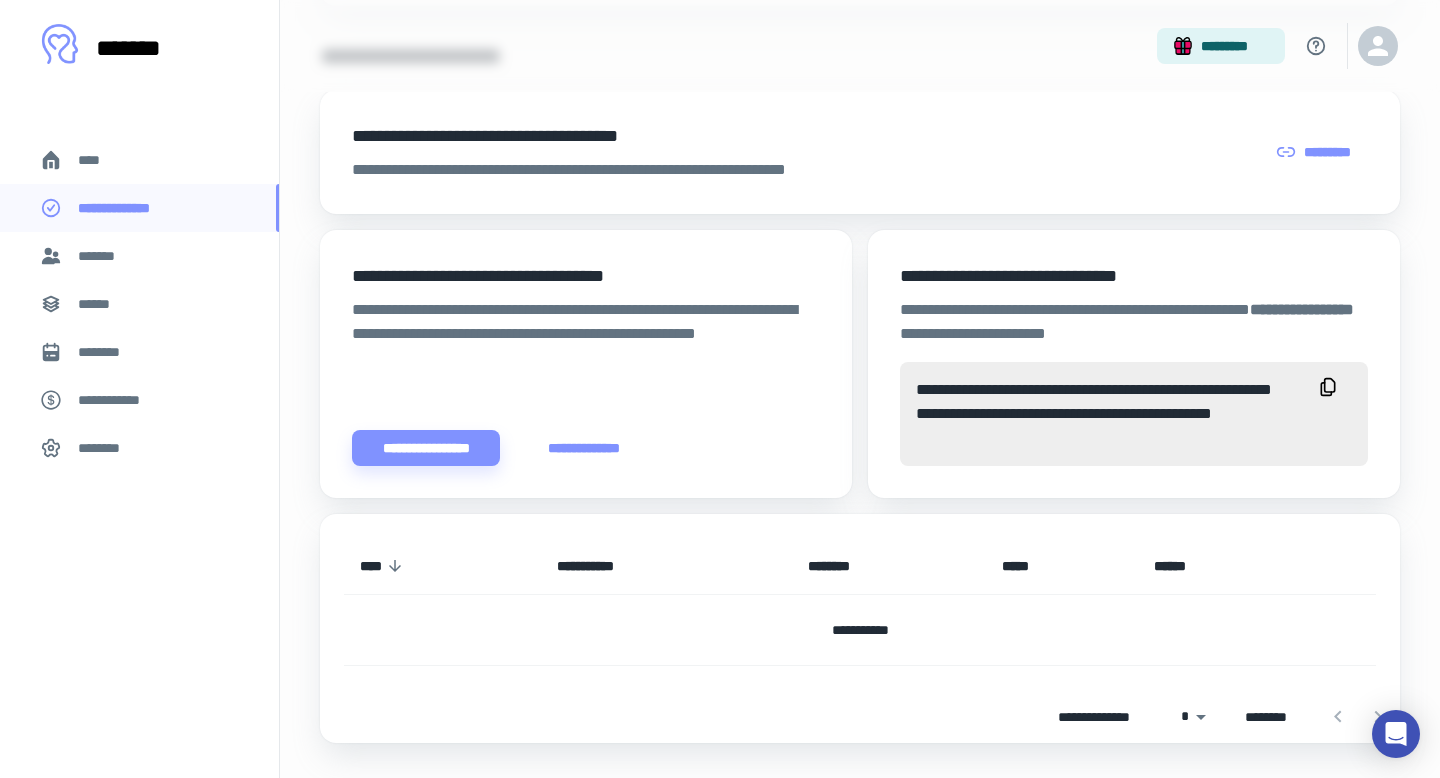 scroll, scrollTop: 554, scrollLeft: 0, axis: vertical 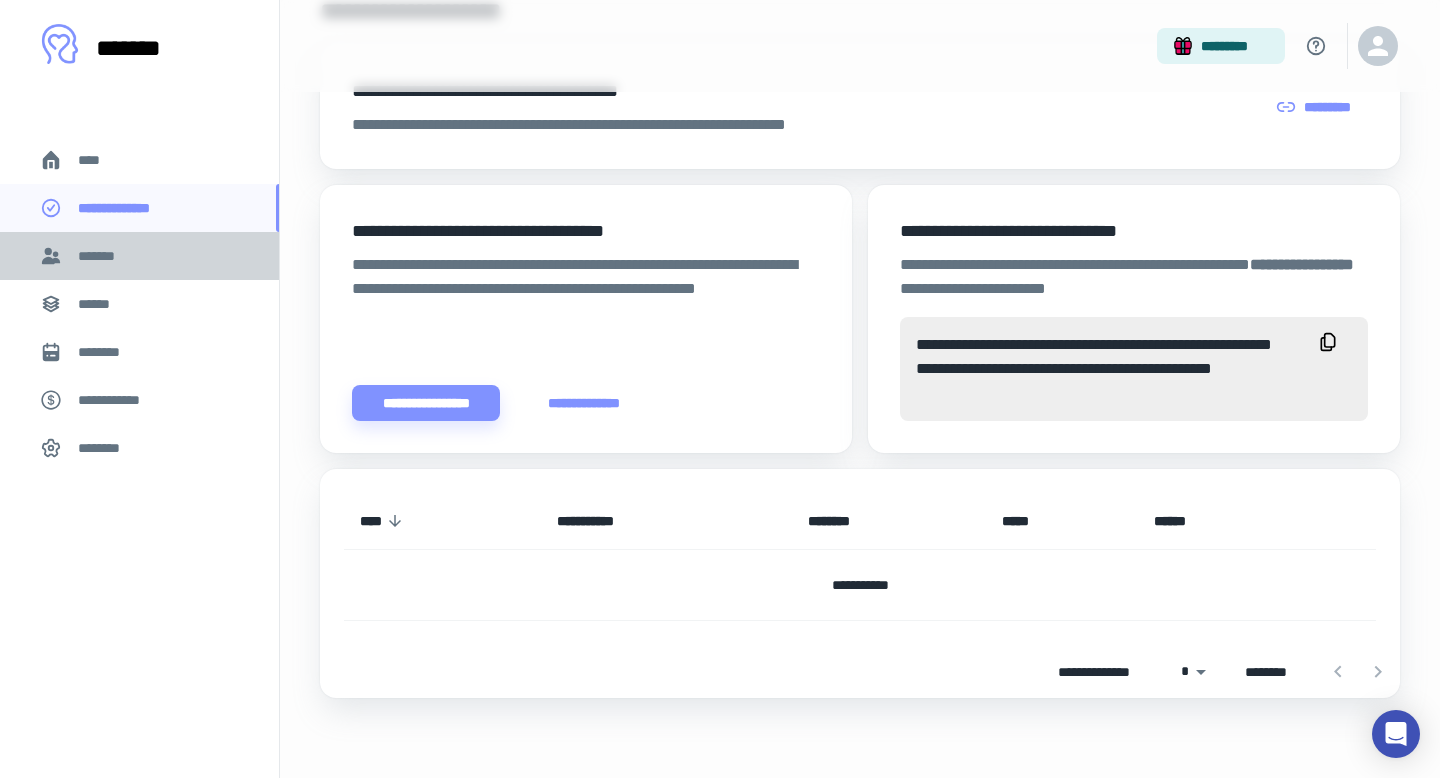 click on "*******" at bounding box center [100, 256] 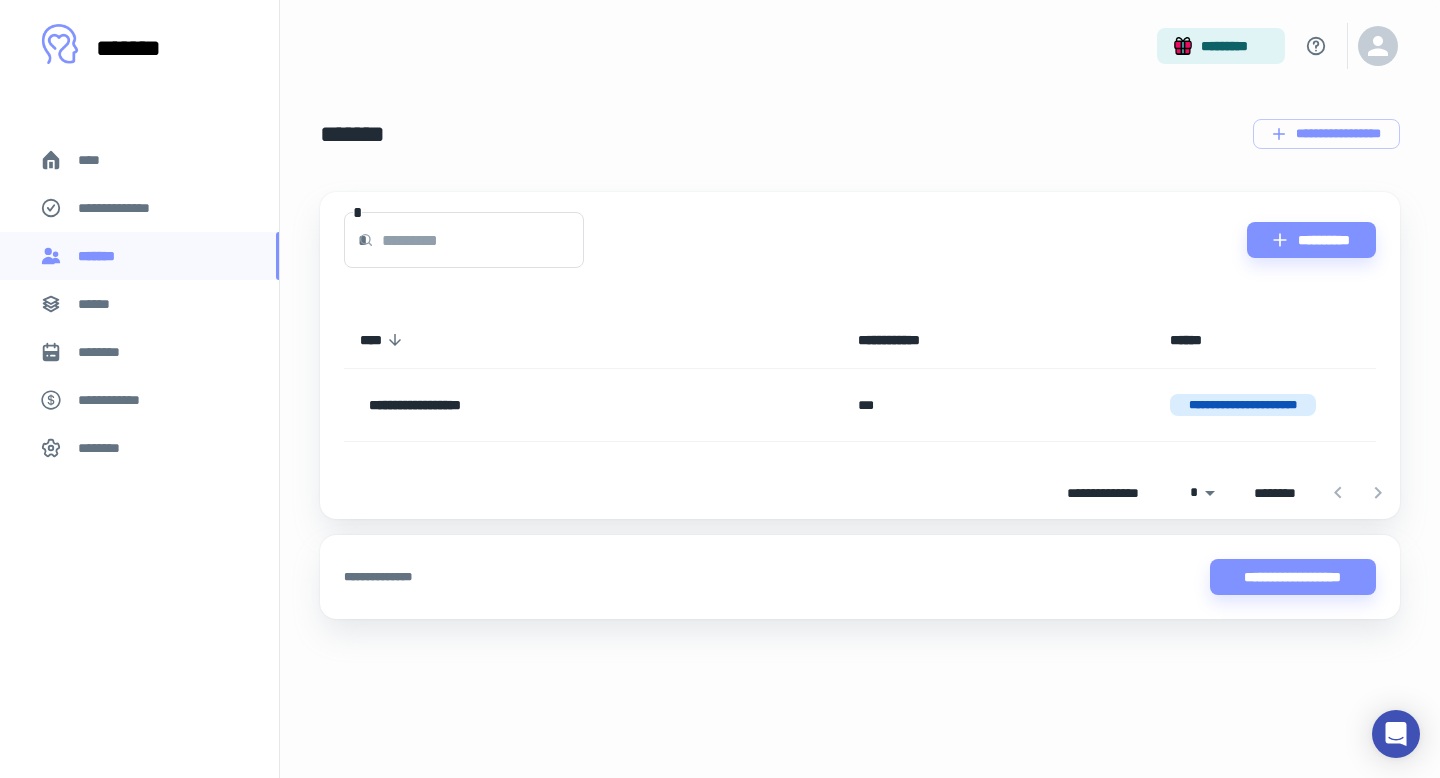 click on "******" at bounding box center (100, 304) 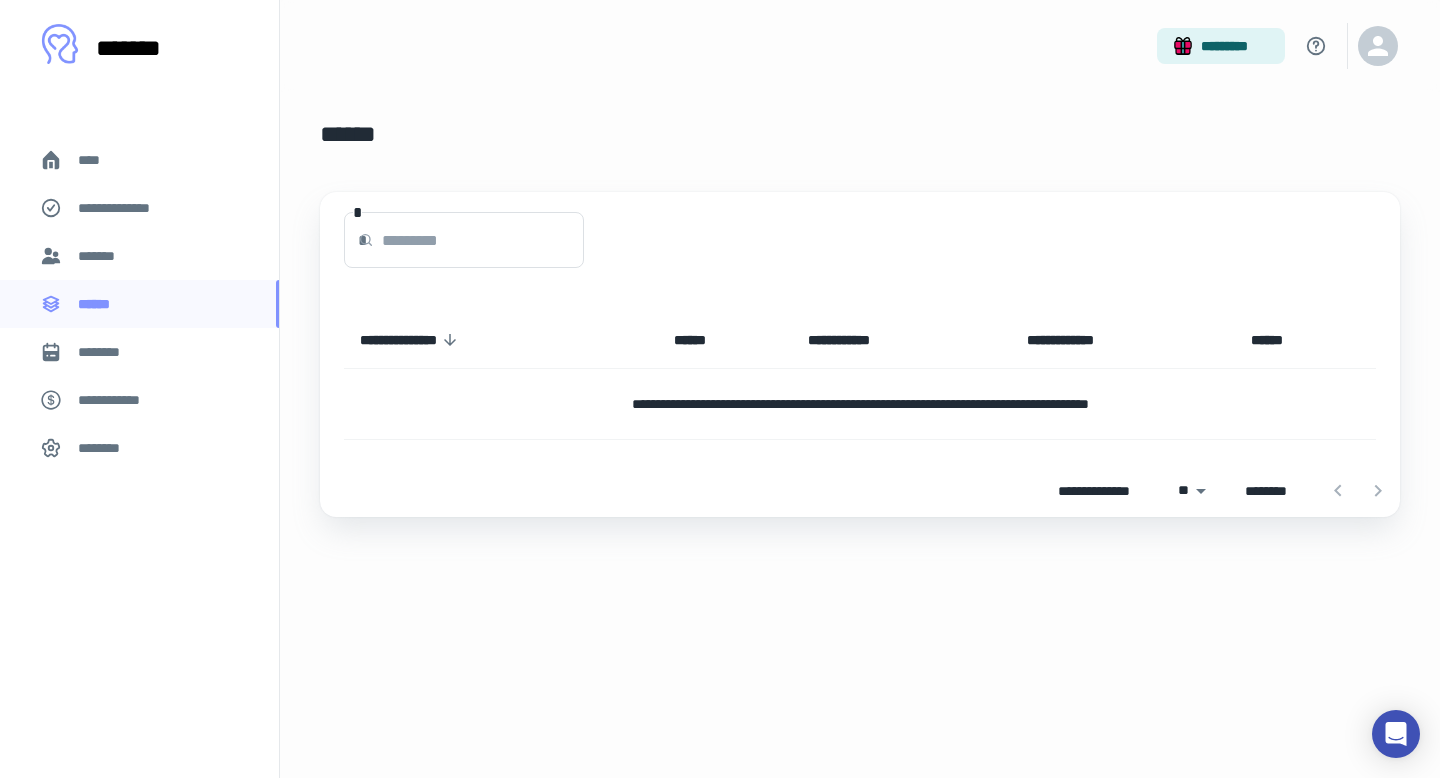 click on "********" at bounding box center (107, 352) 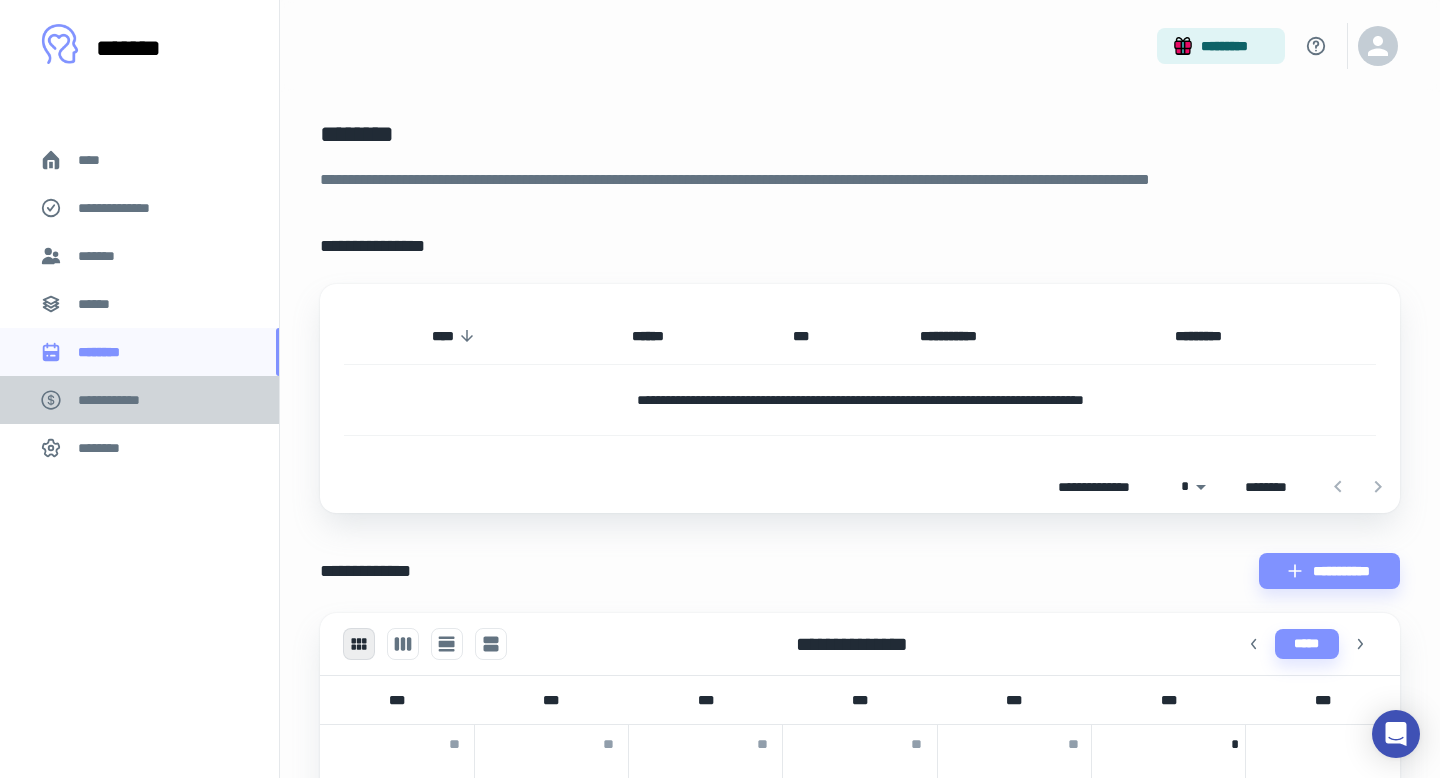 click on "**********" at bounding box center [139, 400] 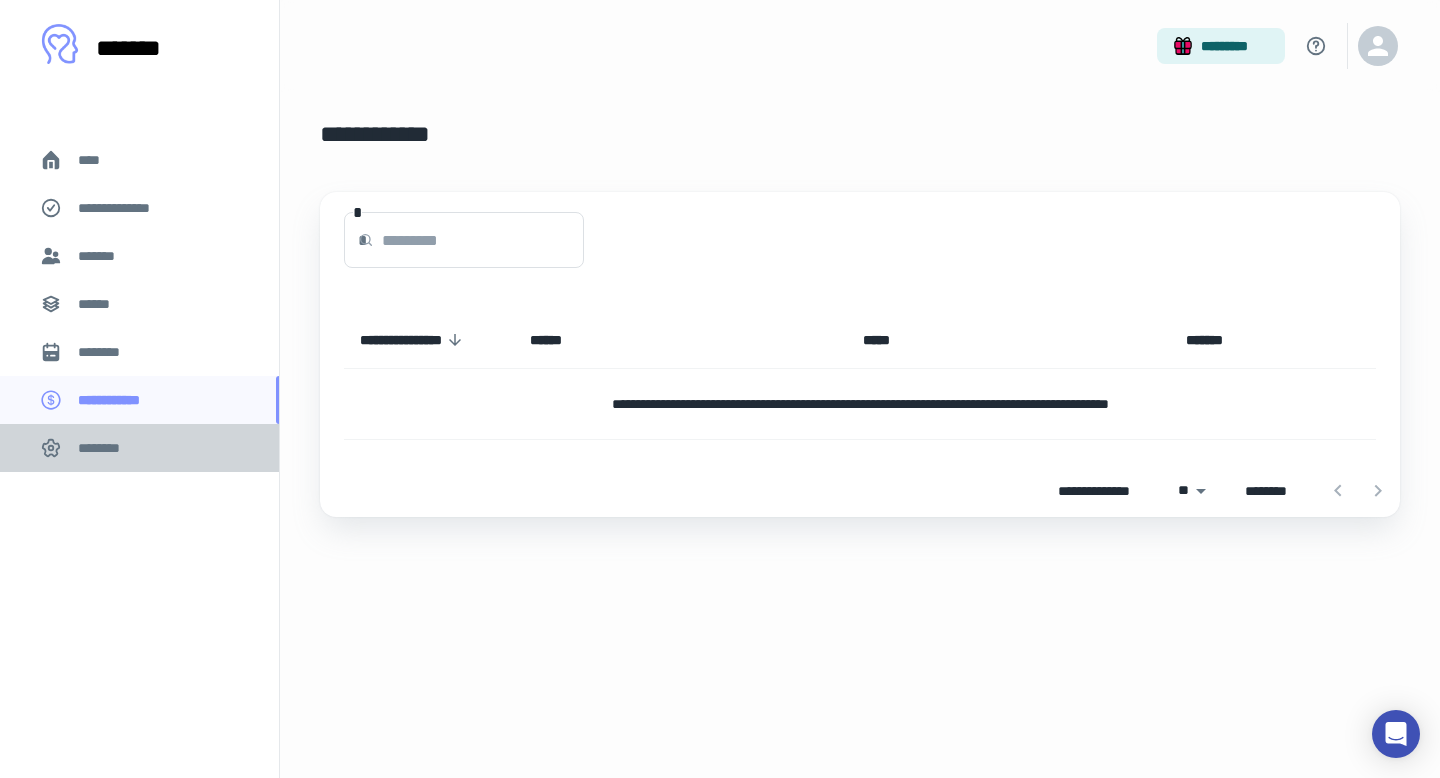 click on "********" at bounding box center (105, 448) 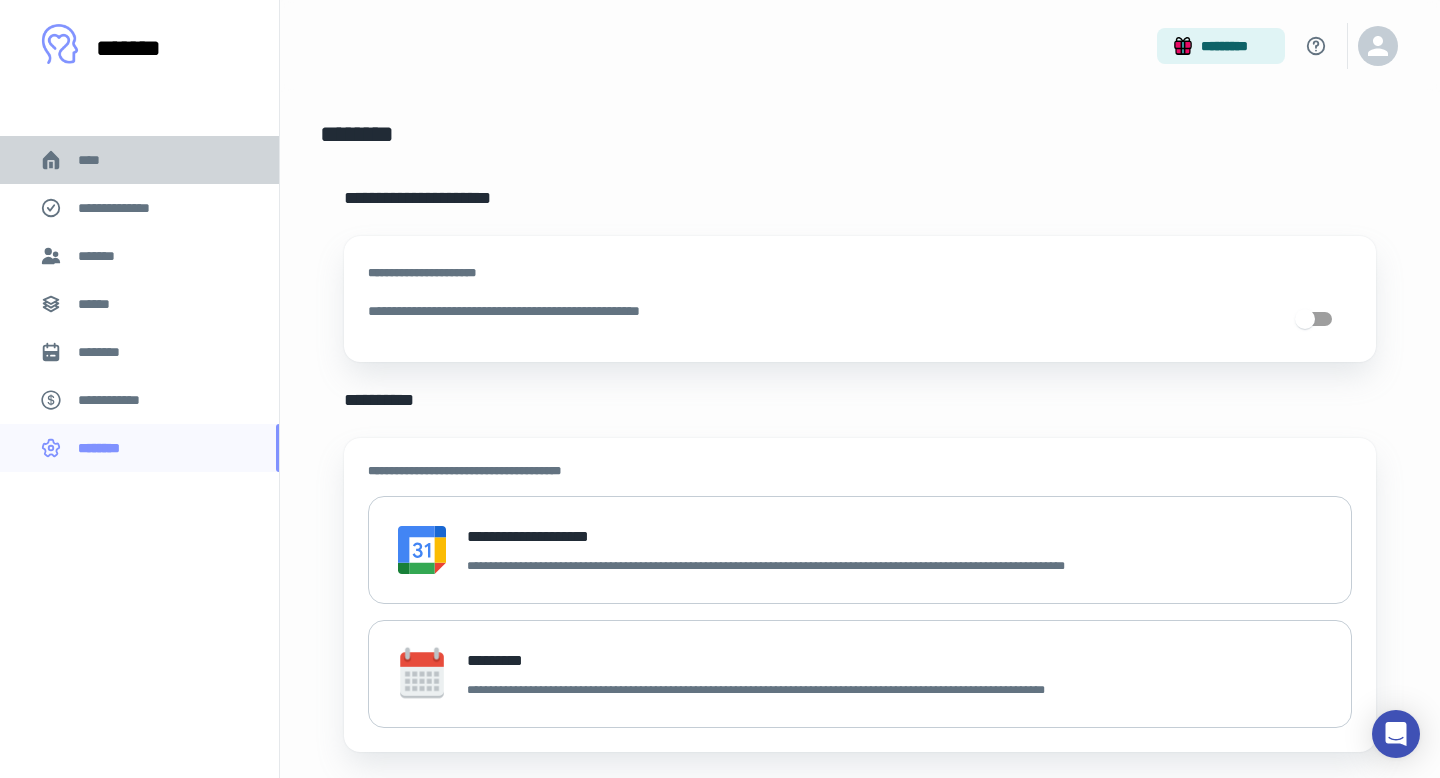 click on "****" at bounding box center [139, 160] 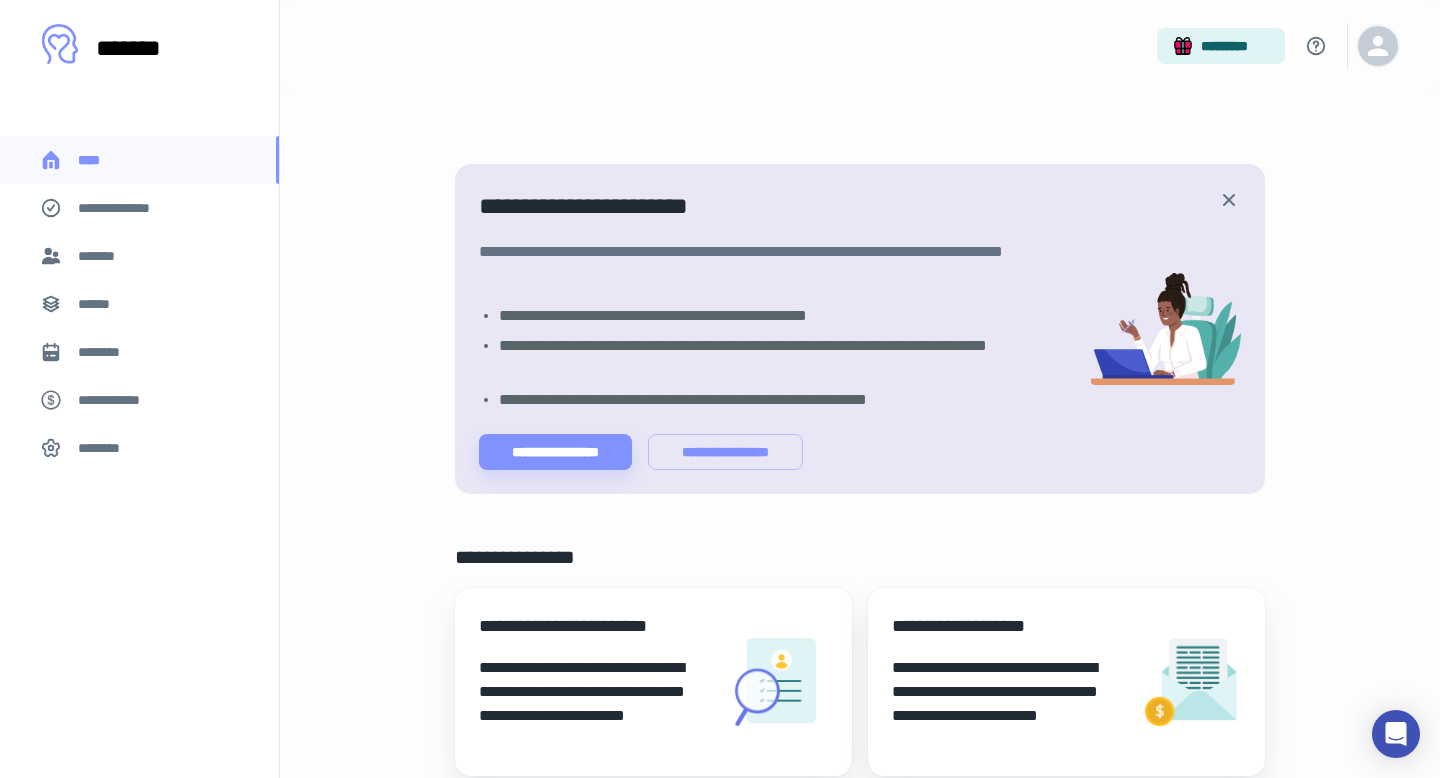 click 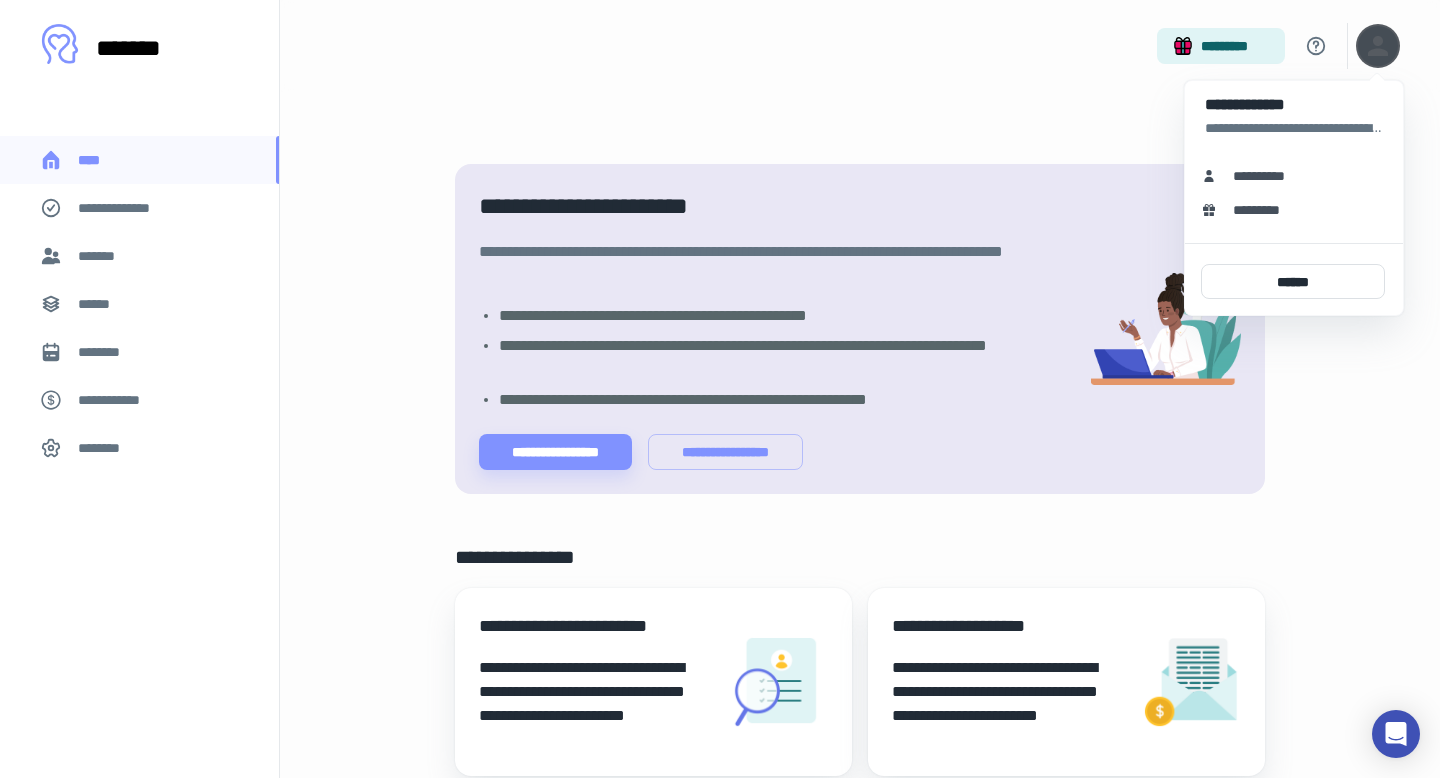 click at bounding box center [720, 389] 